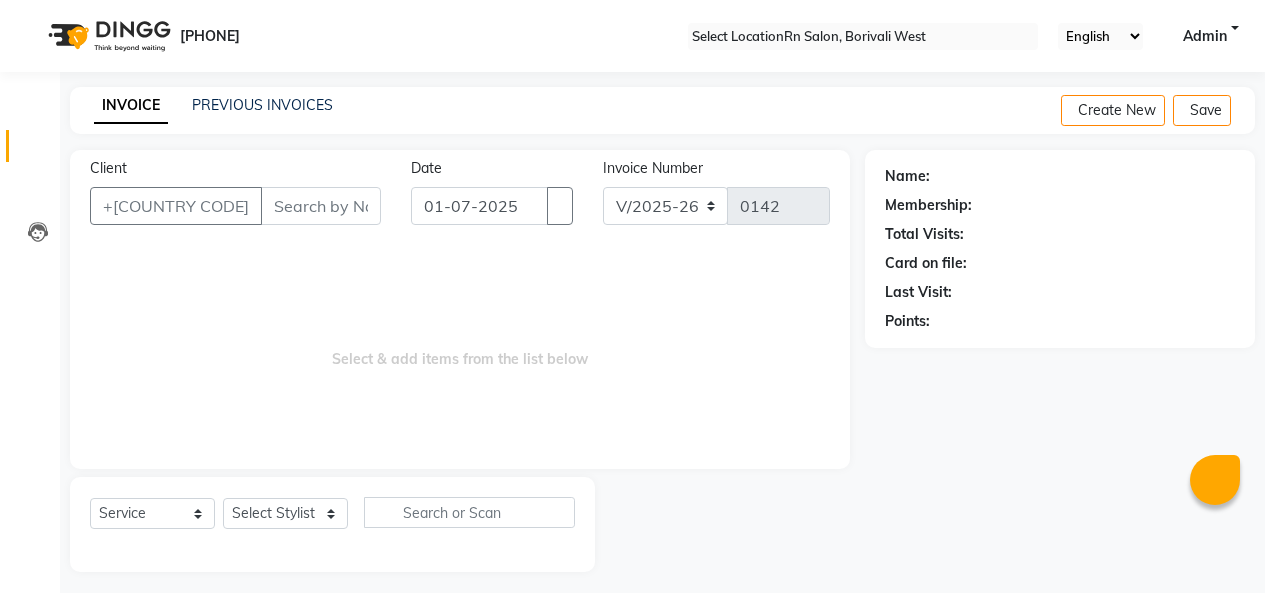 scroll, scrollTop: 0, scrollLeft: 0, axis: both 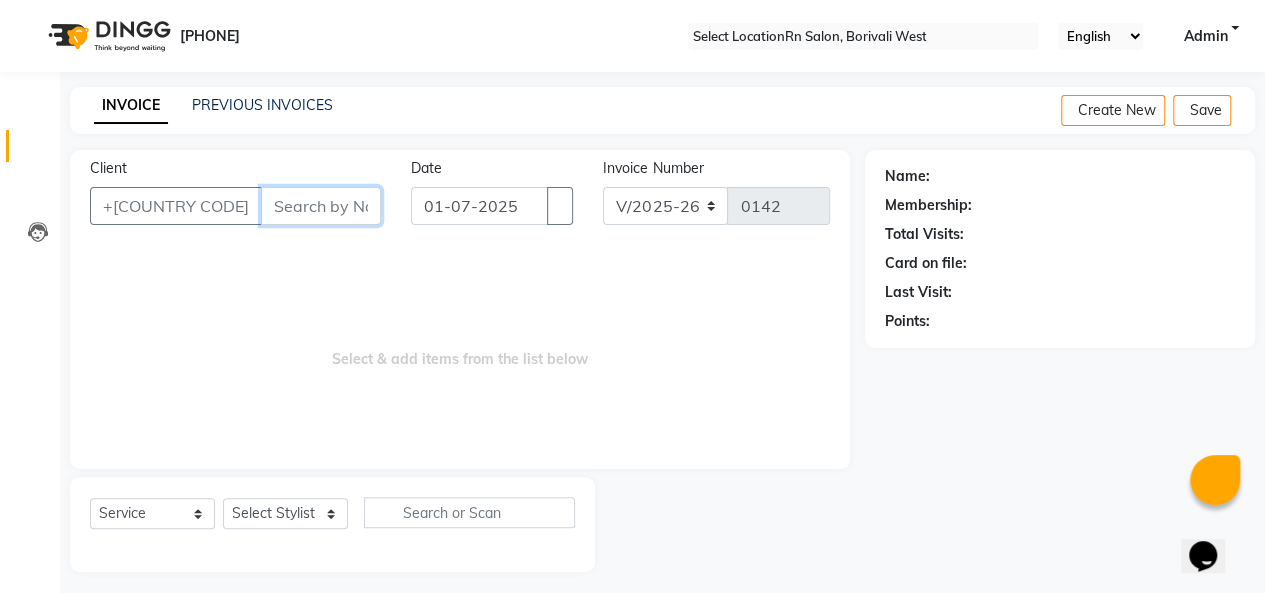 click on "Client" at bounding box center [321, 206] 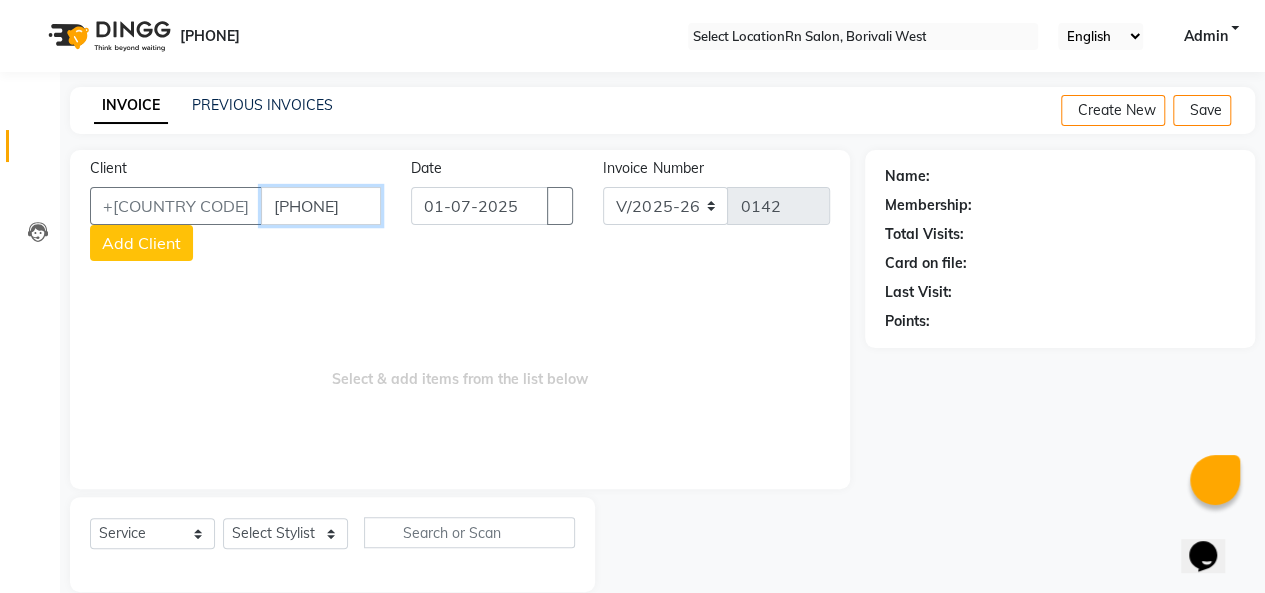 type on "[PHONE]" 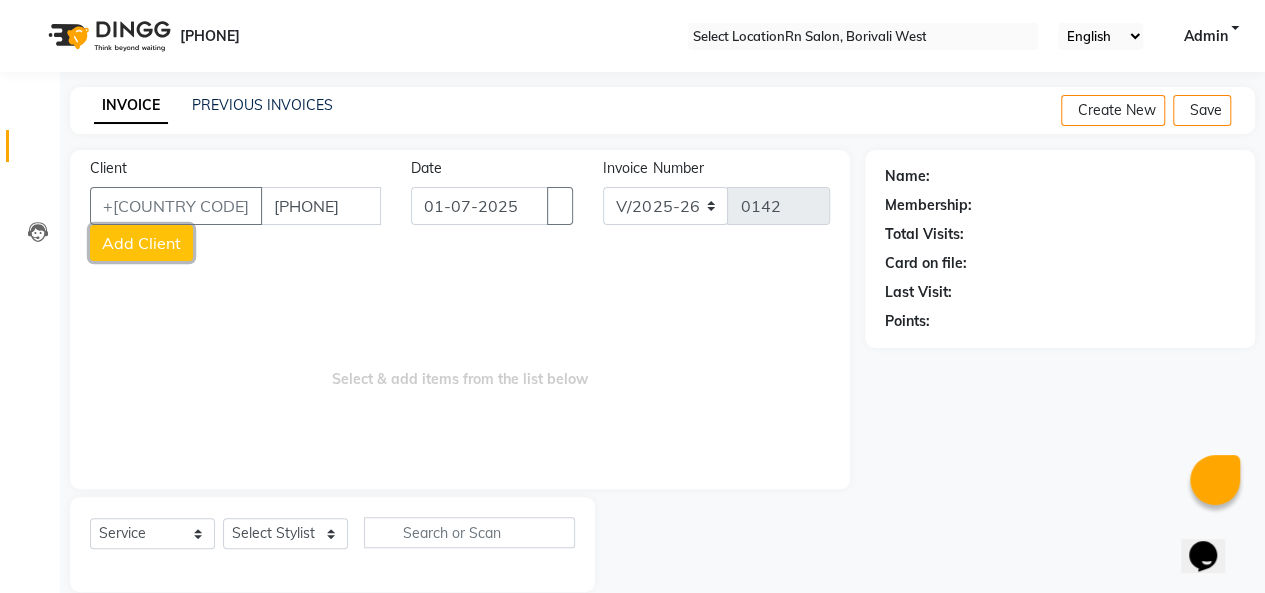 click on "Add Client" at bounding box center [141, 243] 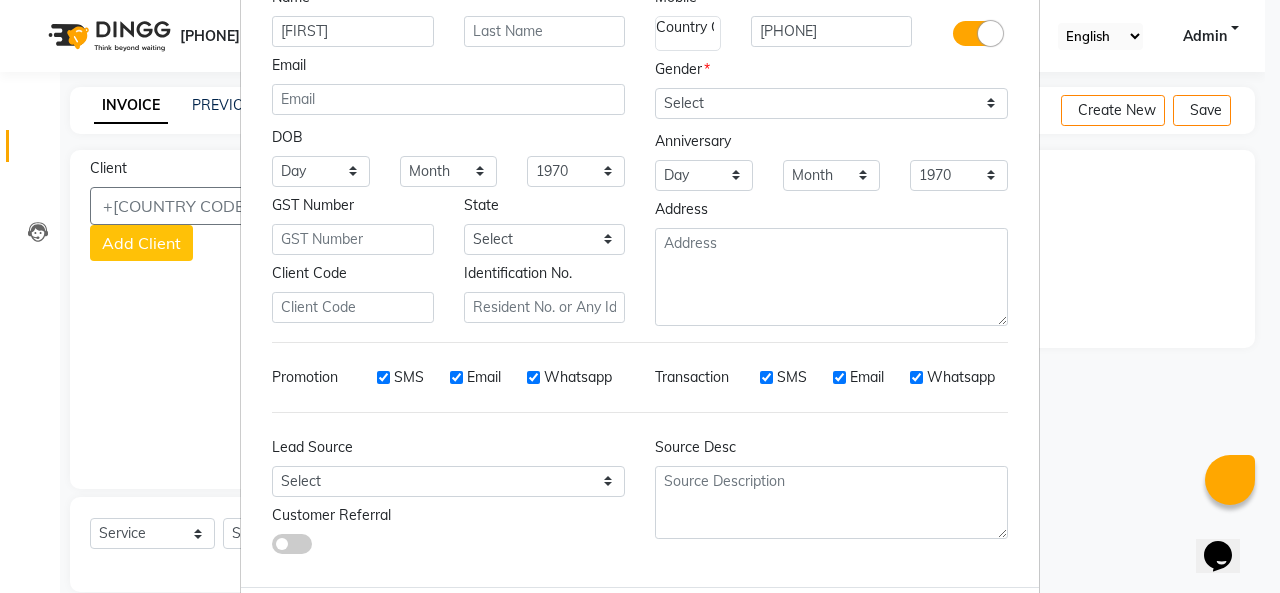 scroll, scrollTop: 252, scrollLeft: 0, axis: vertical 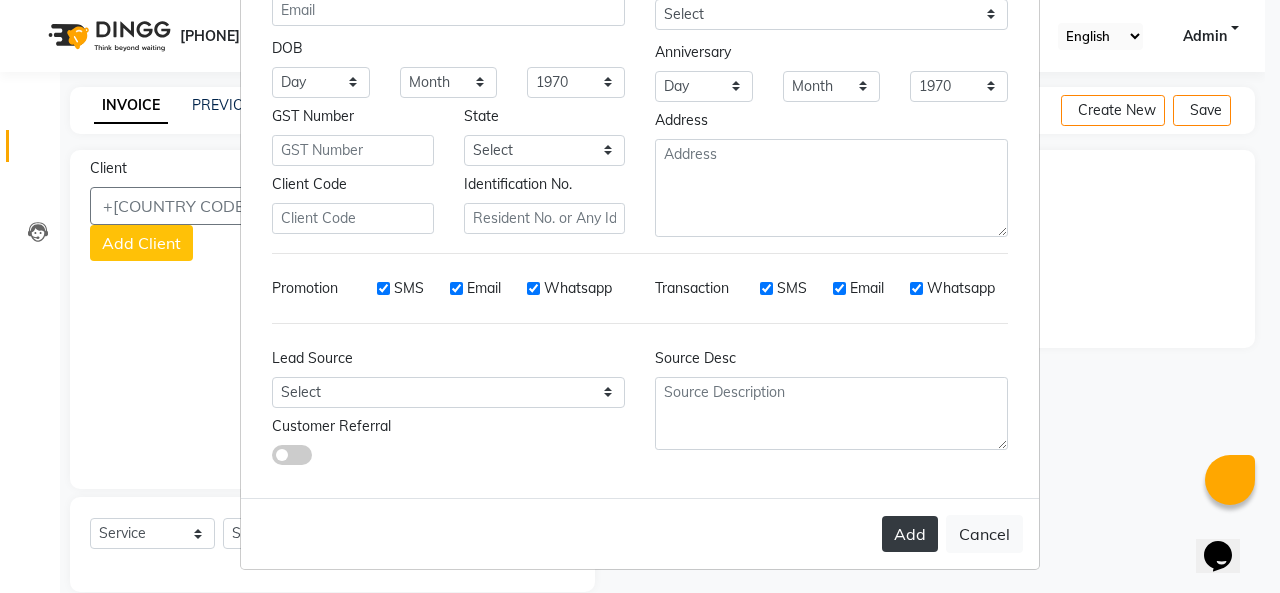 type on "[FIRST]" 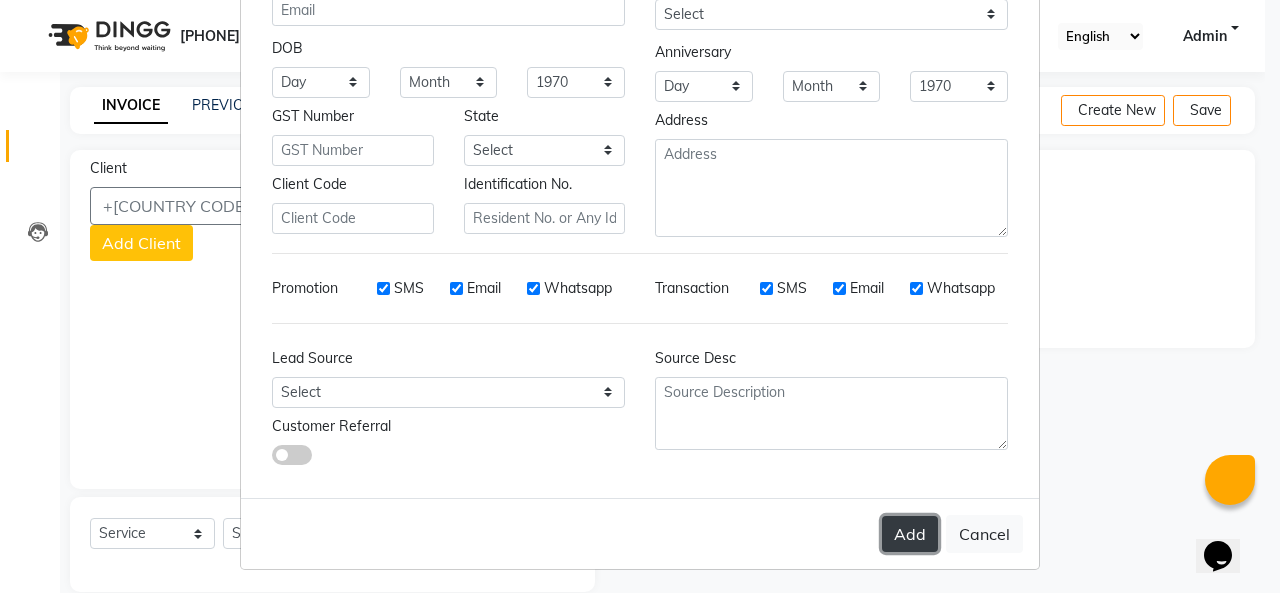 click on "Add" at bounding box center [910, 534] 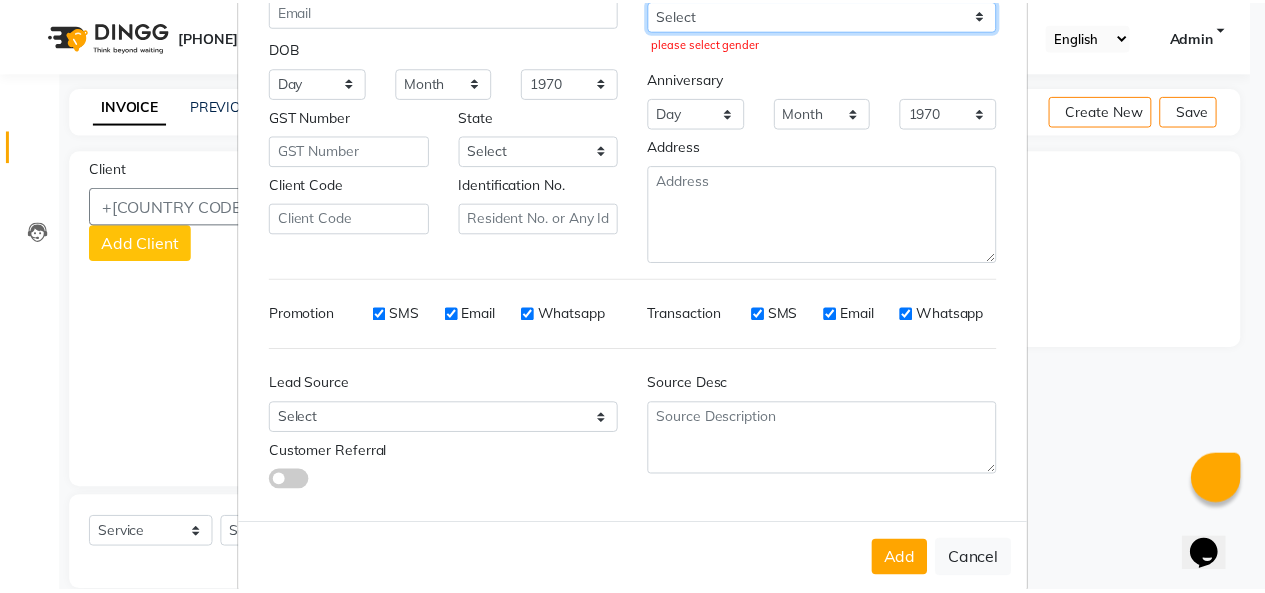 scroll, scrollTop: 244, scrollLeft: 0, axis: vertical 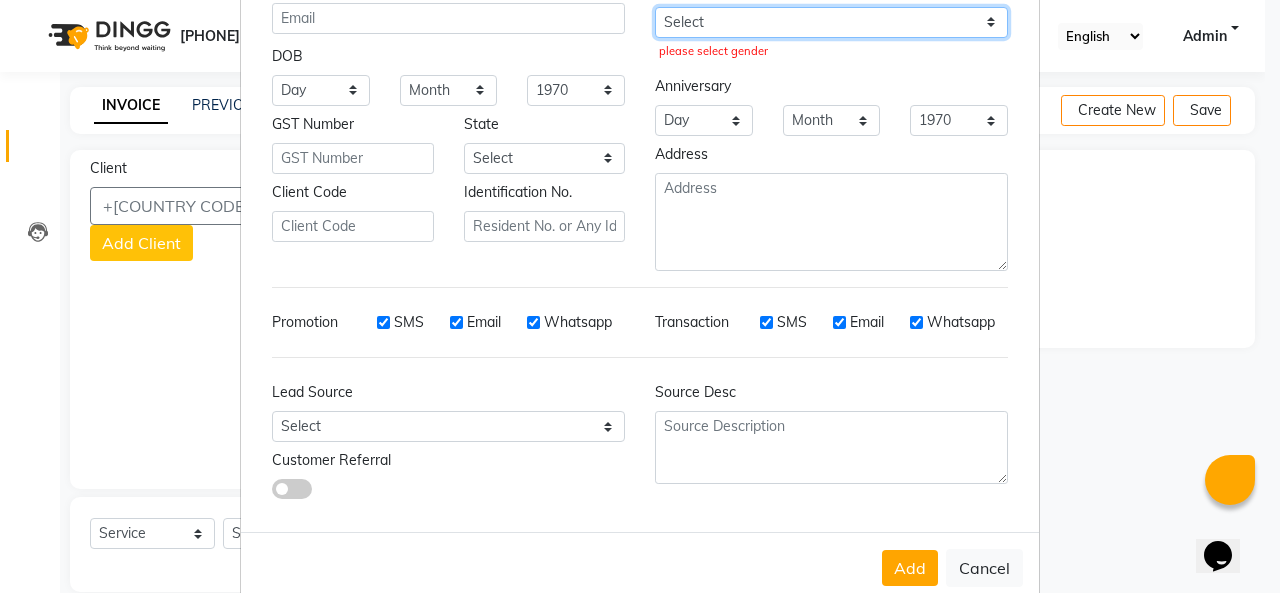 click on "Select [GENDER] [GENDER] [GENDER] Prefer Not To Say" at bounding box center [831, 22] 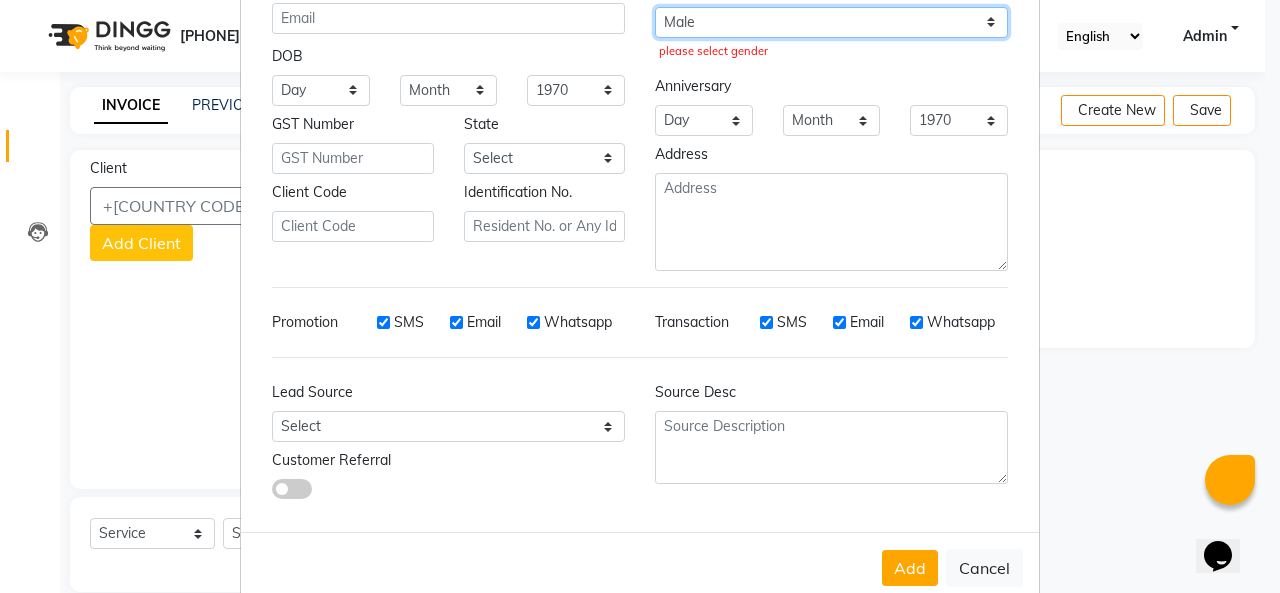 click on "Select [GENDER] [GENDER] [GENDER] Prefer Not To Say" at bounding box center [831, 22] 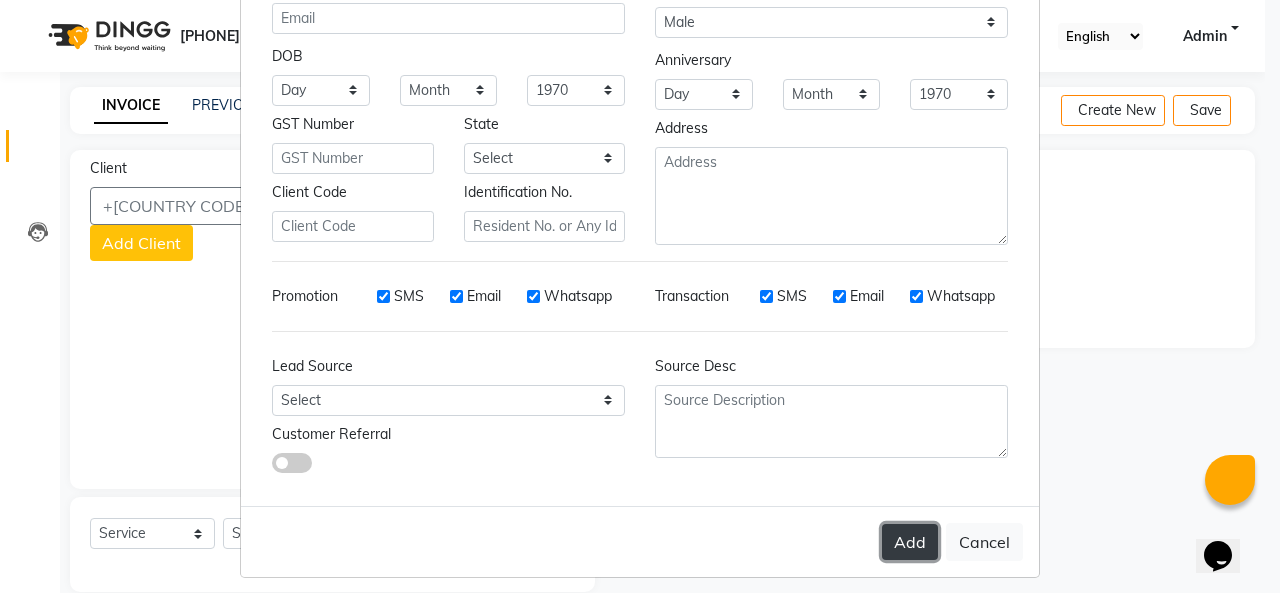 click on "Add" at bounding box center (910, 542) 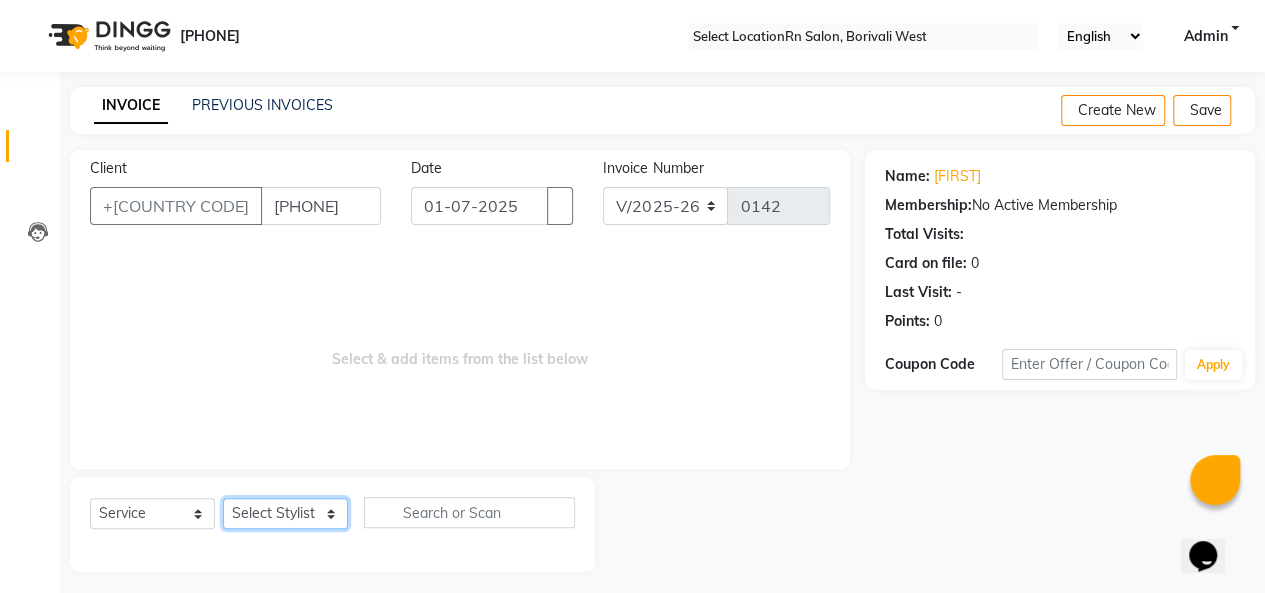 click on "Select Stylist [PERSON] [PERSON] [PERSON] [PERSON] [PERSON] [PERSON] [PERSON] [PERSON] [PERSON] [PERSON] [PERSON] [PERSON] [PERSON] [PERSON] [PERSON] [PERSON] [PERSON]" at bounding box center [285, 513] 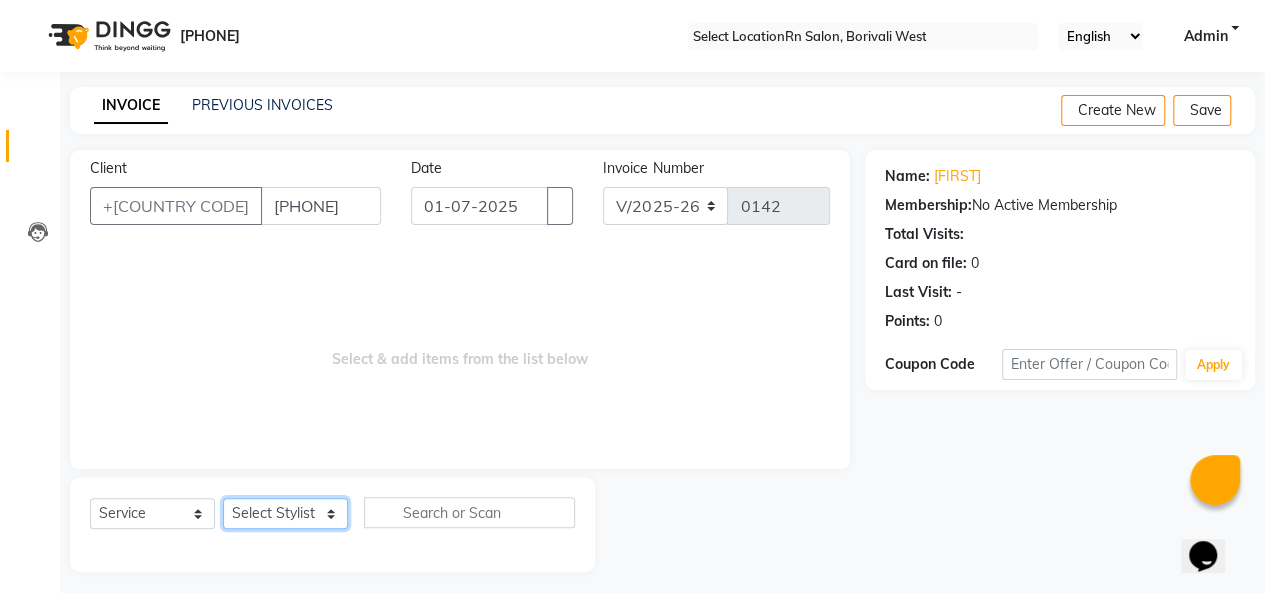 select on "83942" 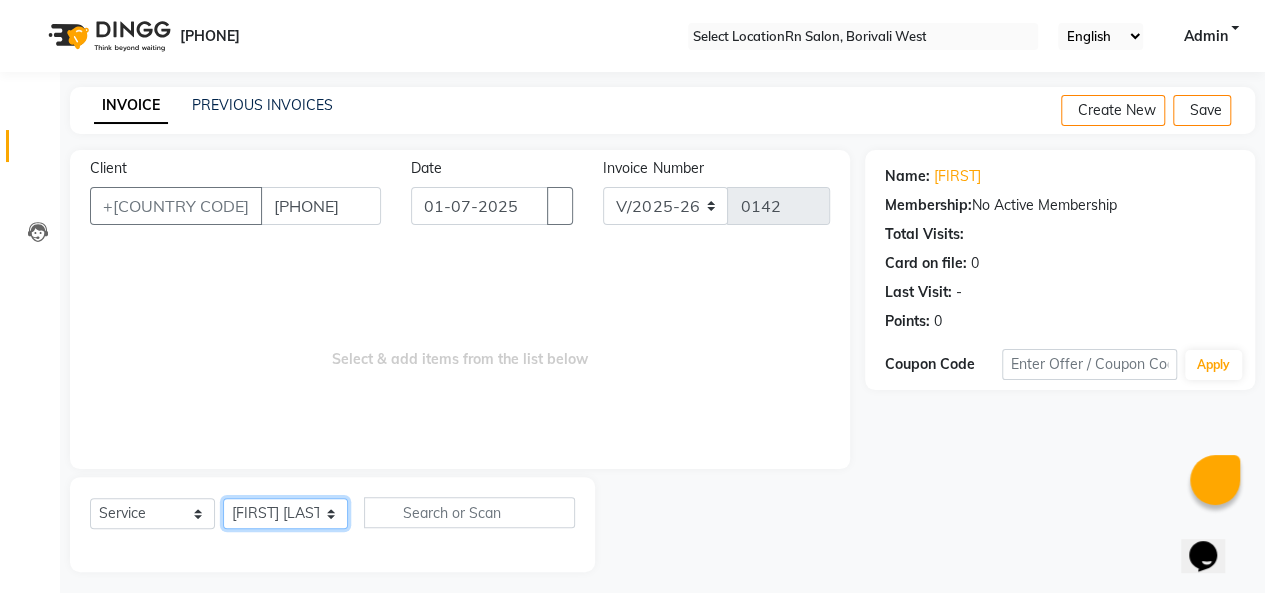 click on "Select Stylist [PERSON] [PERSON] [PERSON] [PERSON] [PERSON] [PERSON] [PERSON] [PERSON] [PERSON] [PERSON] [PERSON] [PERSON] [PERSON] [PERSON] [PERSON] [PERSON] [PERSON]" at bounding box center (285, 513) 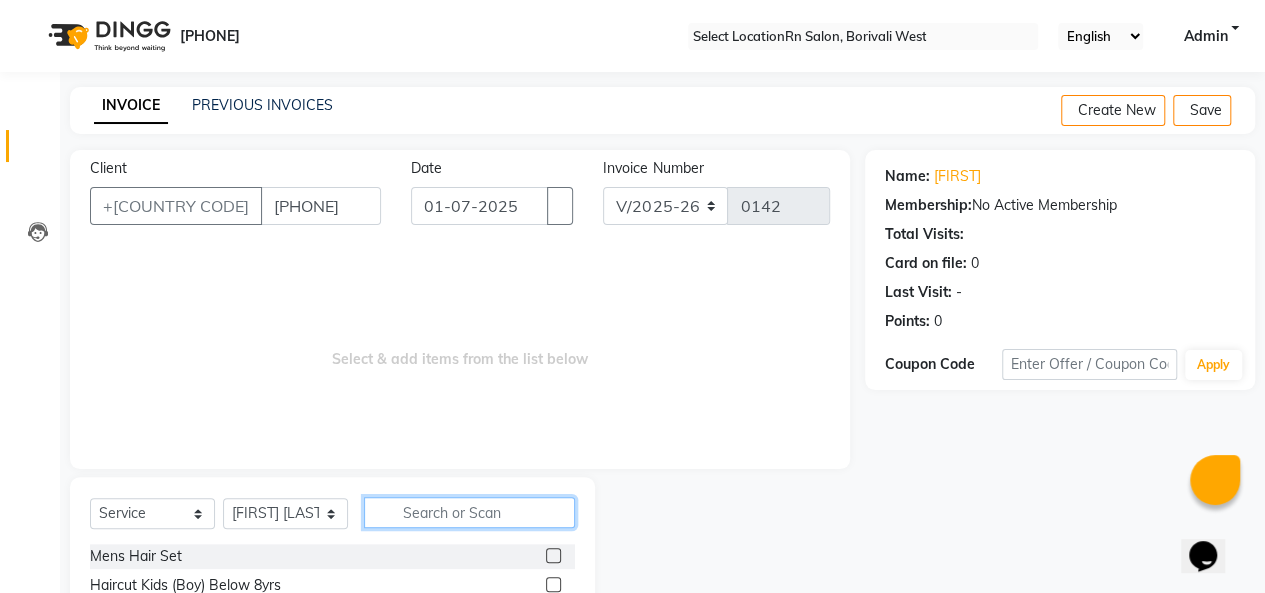 click at bounding box center [469, 512] 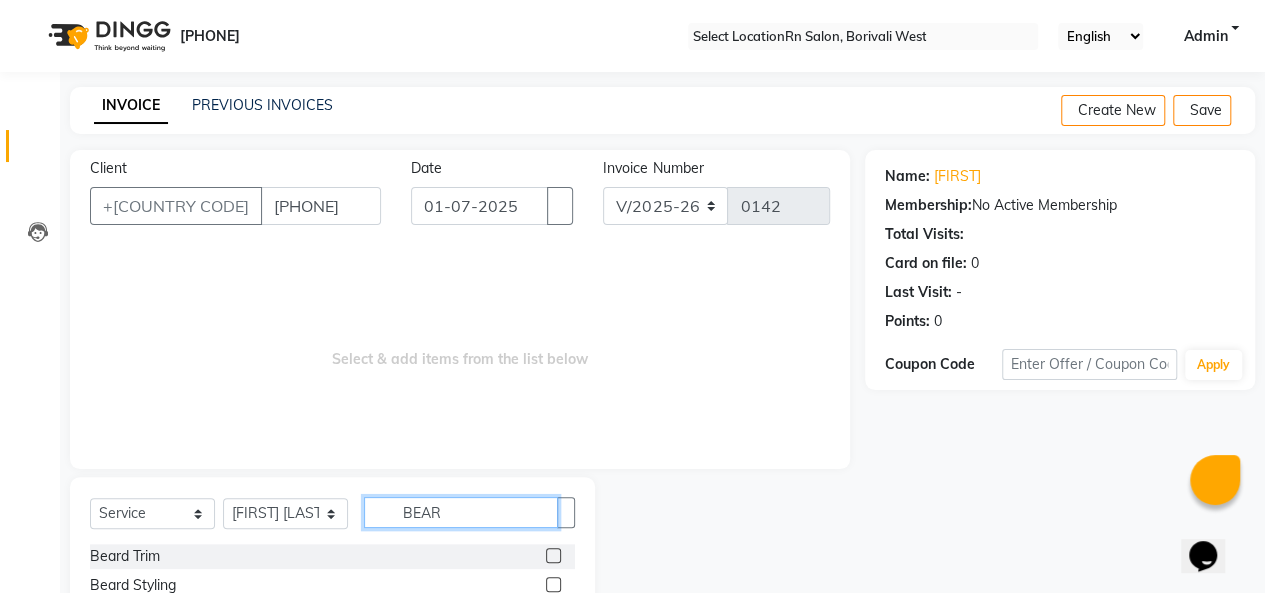 scroll, scrollTop: 94, scrollLeft: 0, axis: vertical 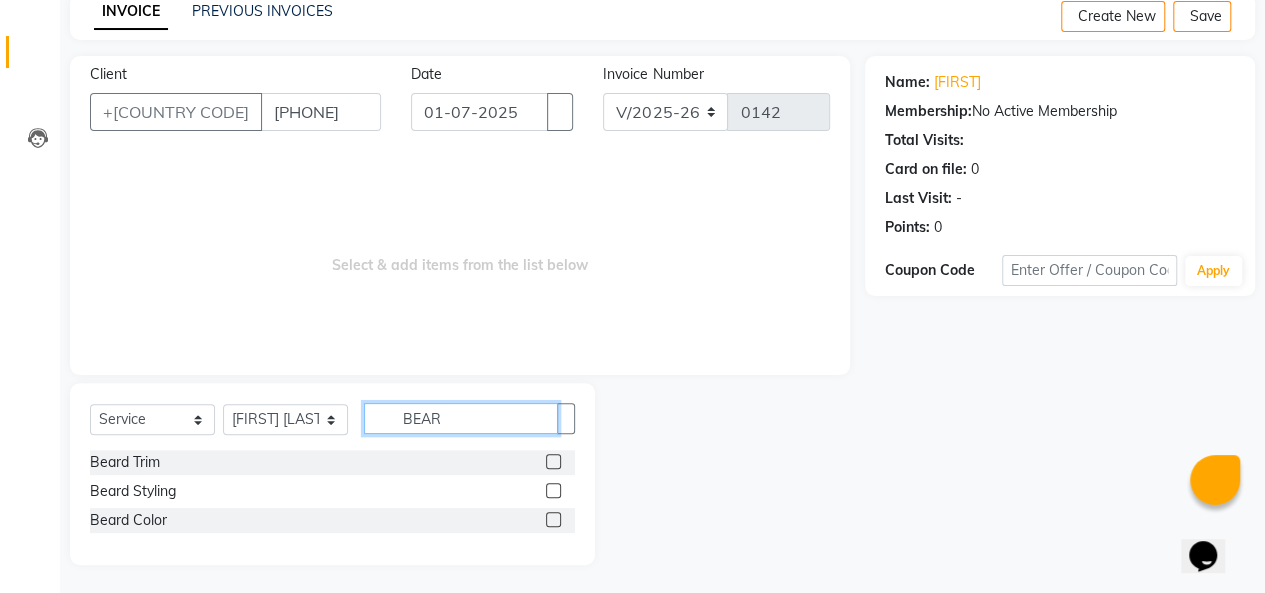 type on "BEAR" 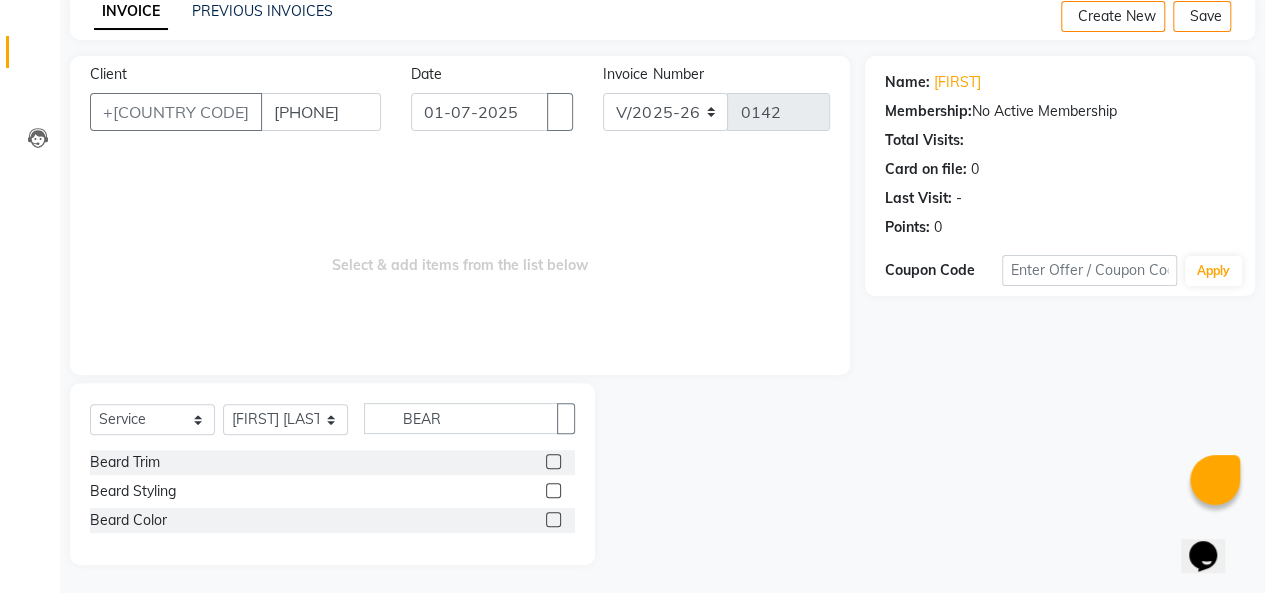 click at bounding box center (553, 461) 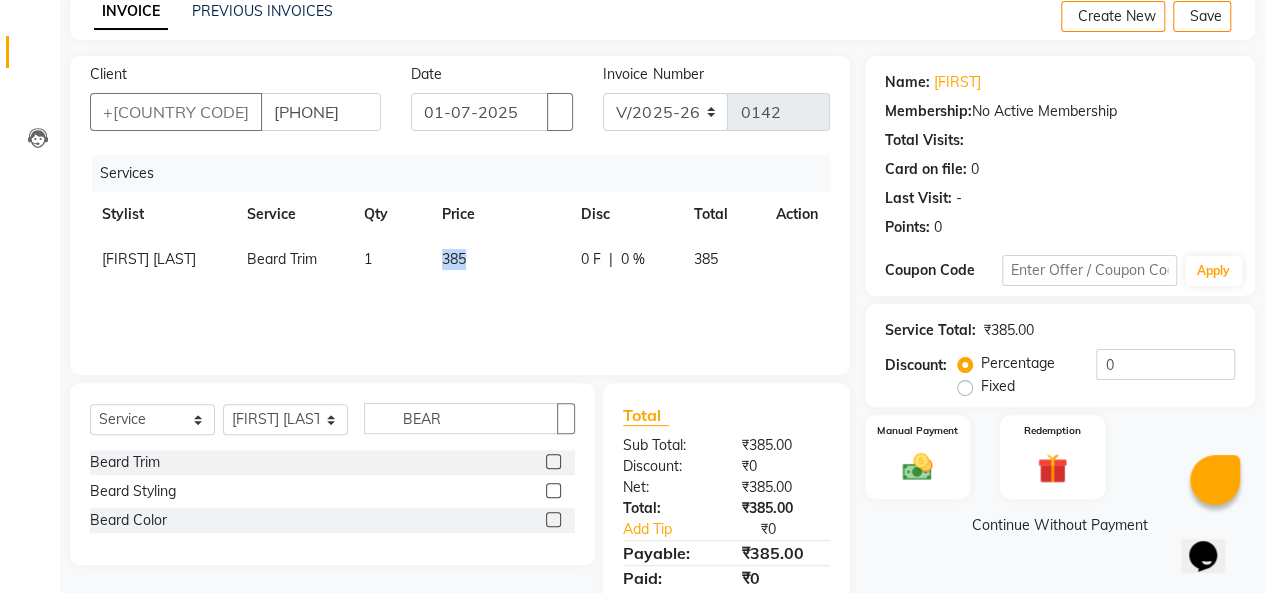 drag, startPoint x: 441, startPoint y: 254, endPoint x: 523, endPoint y: 259, distance: 82.1523 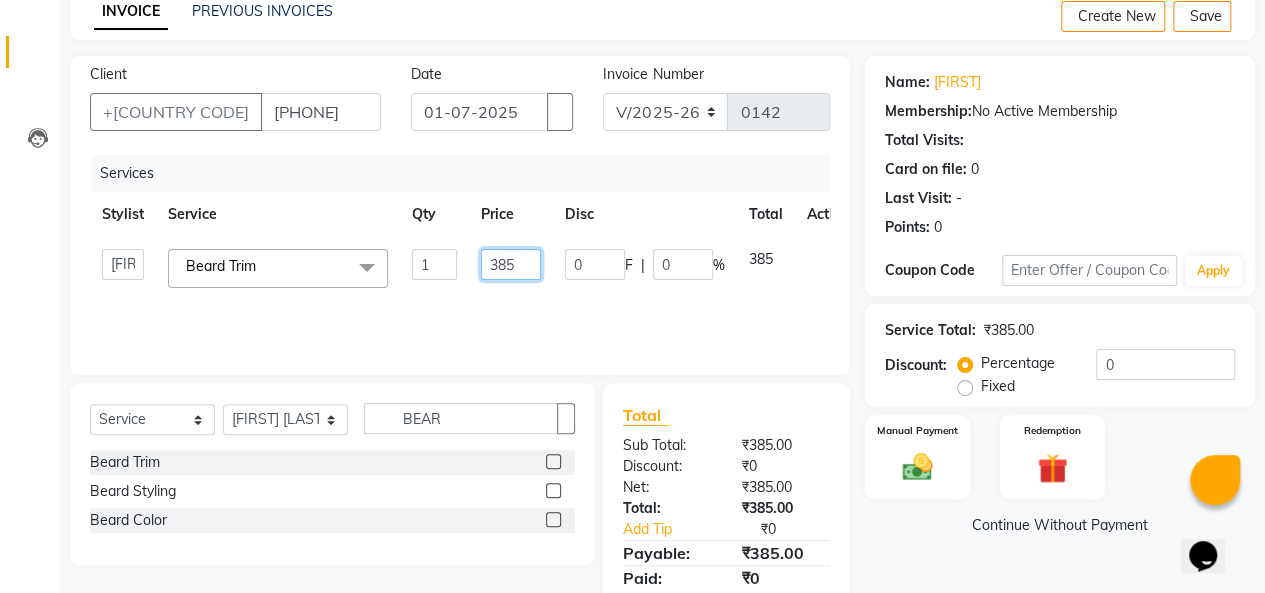 click on "385" at bounding box center (434, 264) 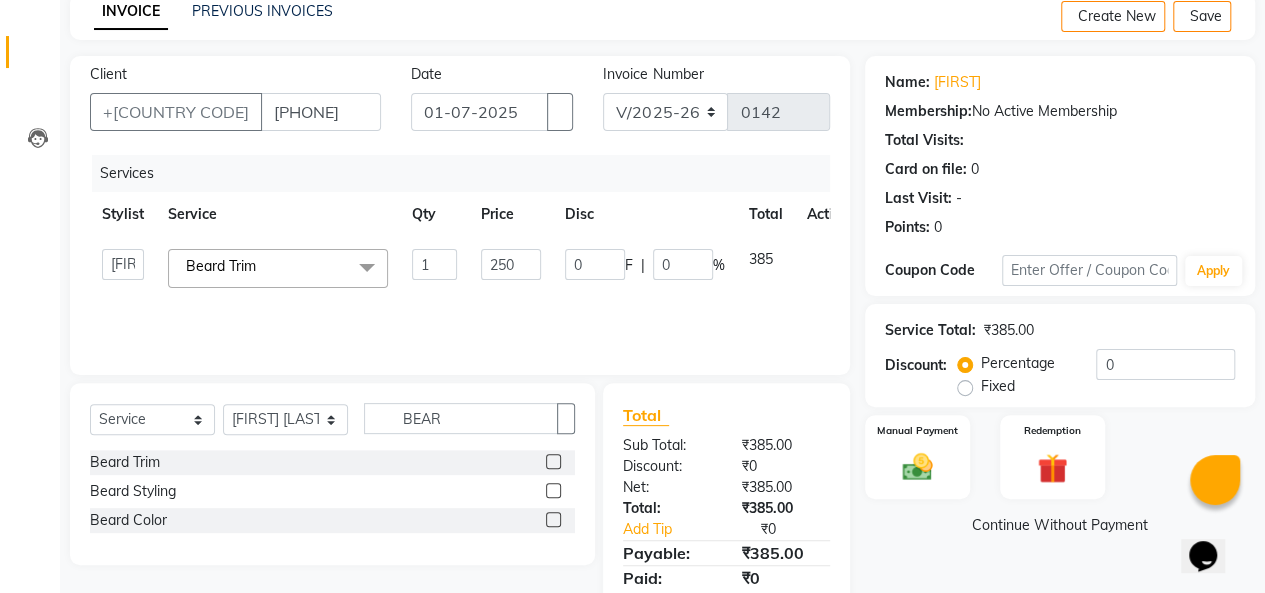 click on "Total" at bounding box center [726, 415] 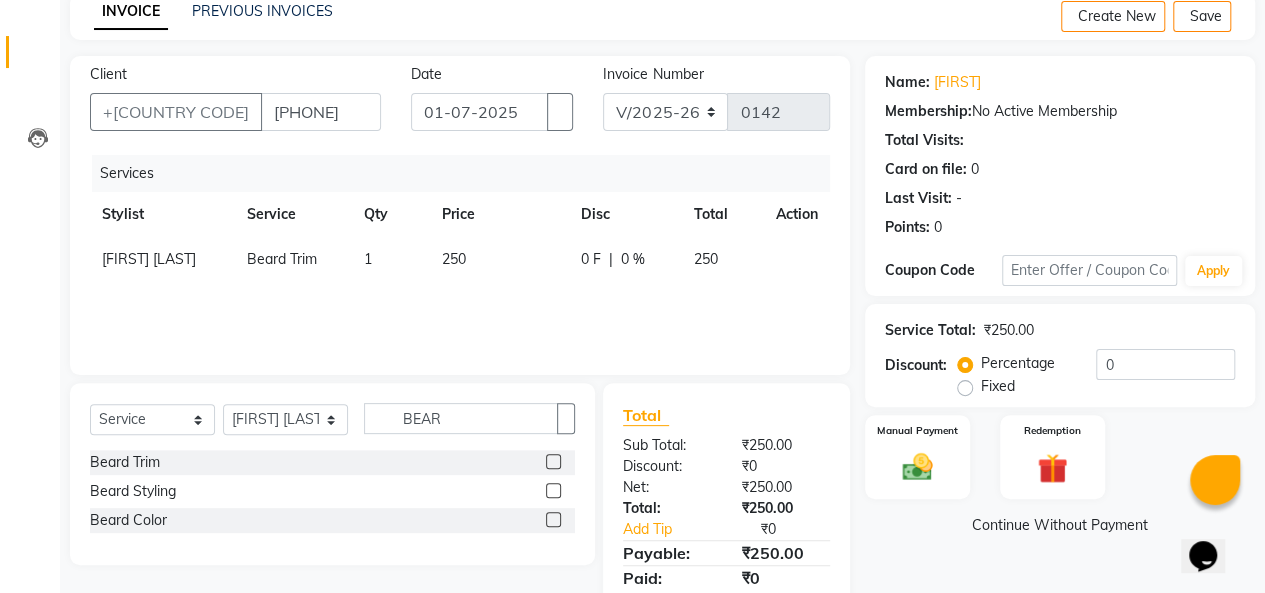 scroll, scrollTop: 163, scrollLeft: 0, axis: vertical 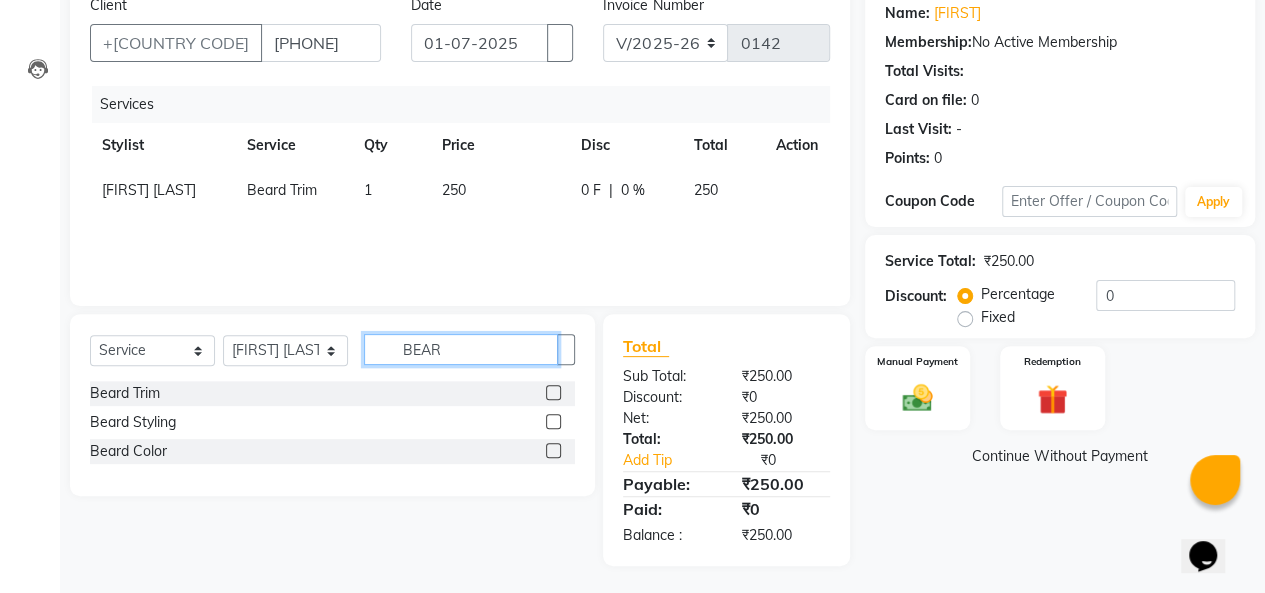 click on "BEAR" at bounding box center (461, 349) 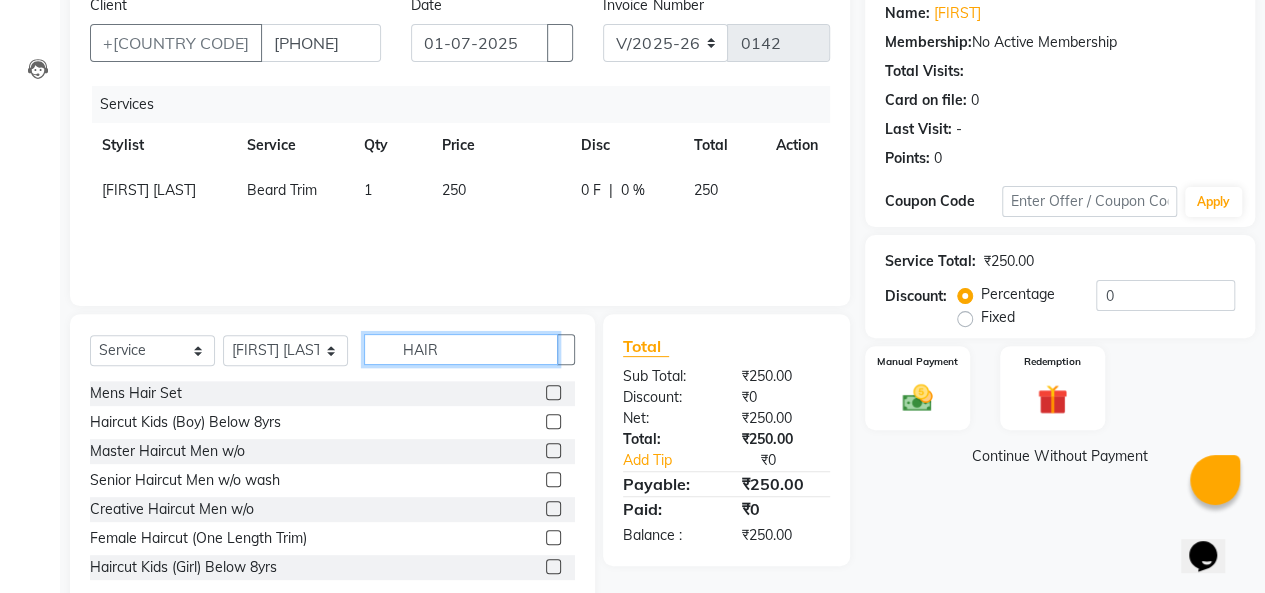 type on "HAIR" 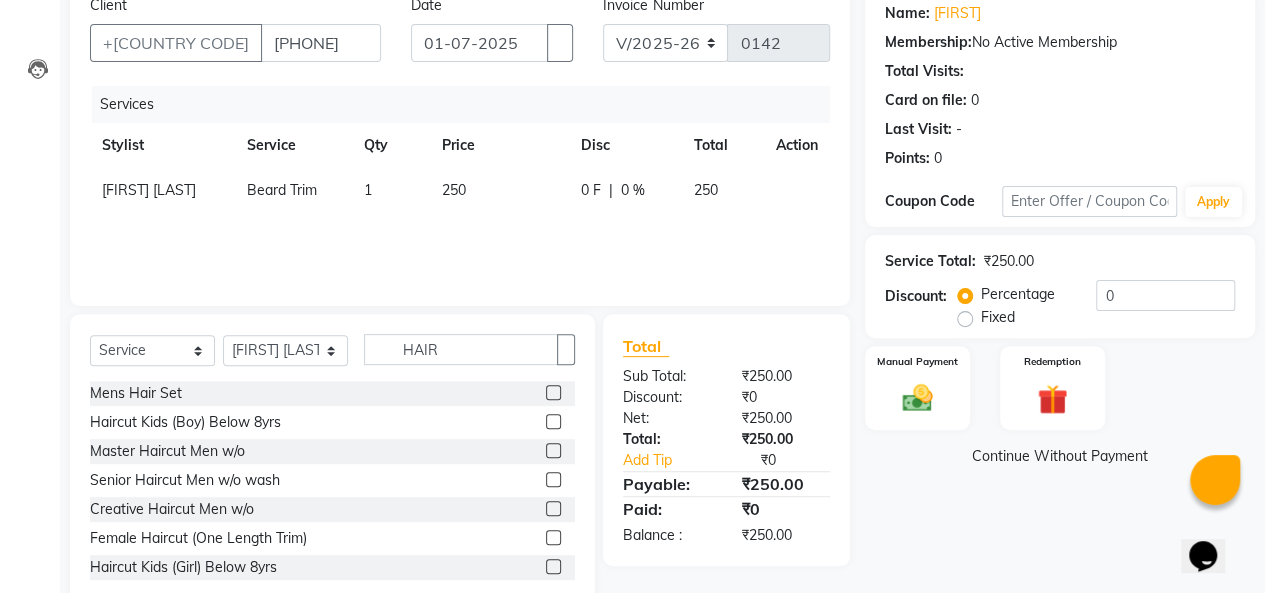 click at bounding box center (553, 537) 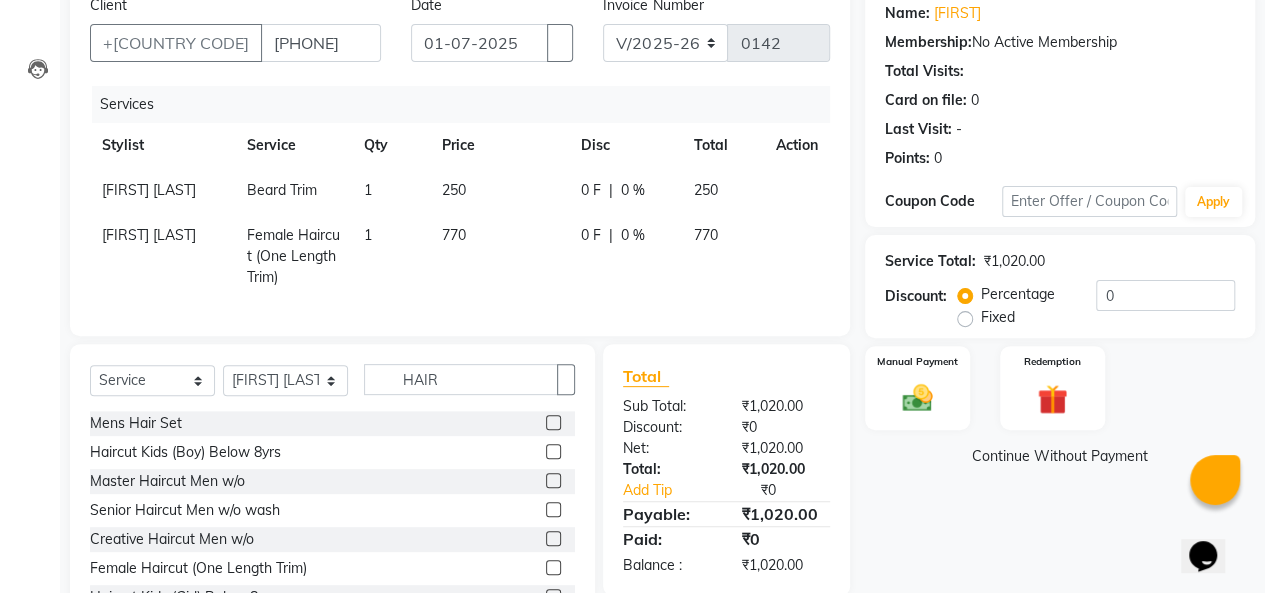 click at bounding box center [784, 180] 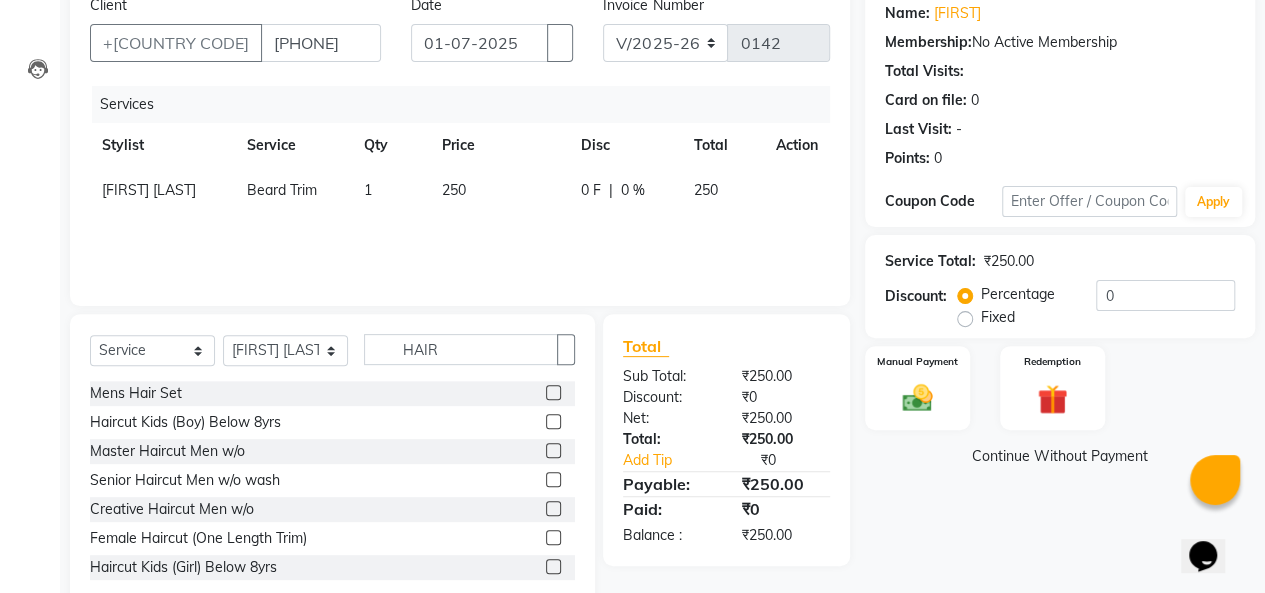 click at bounding box center (553, 508) 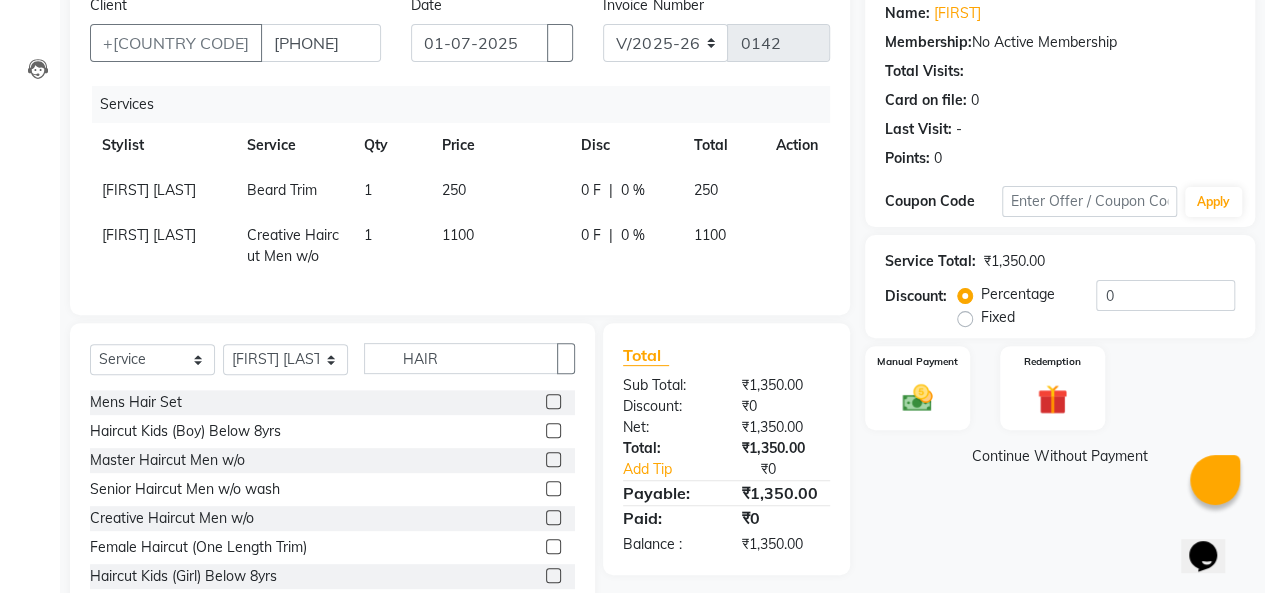 click at bounding box center [784, 180] 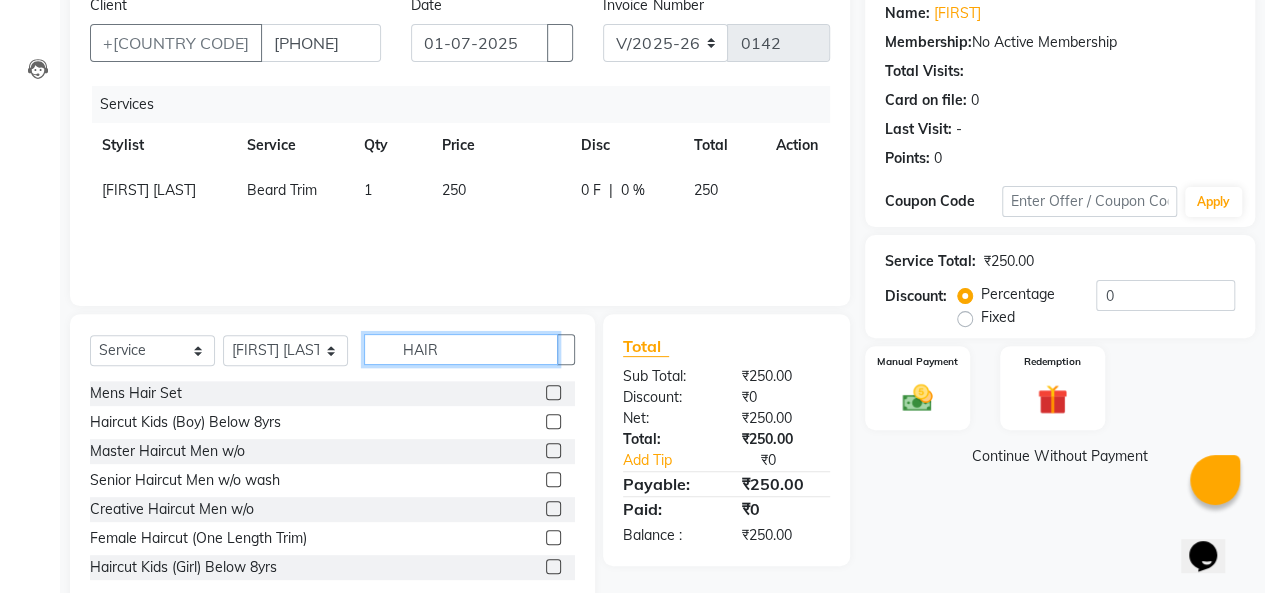 click on "HAIR" at bounding box center (461, 349) 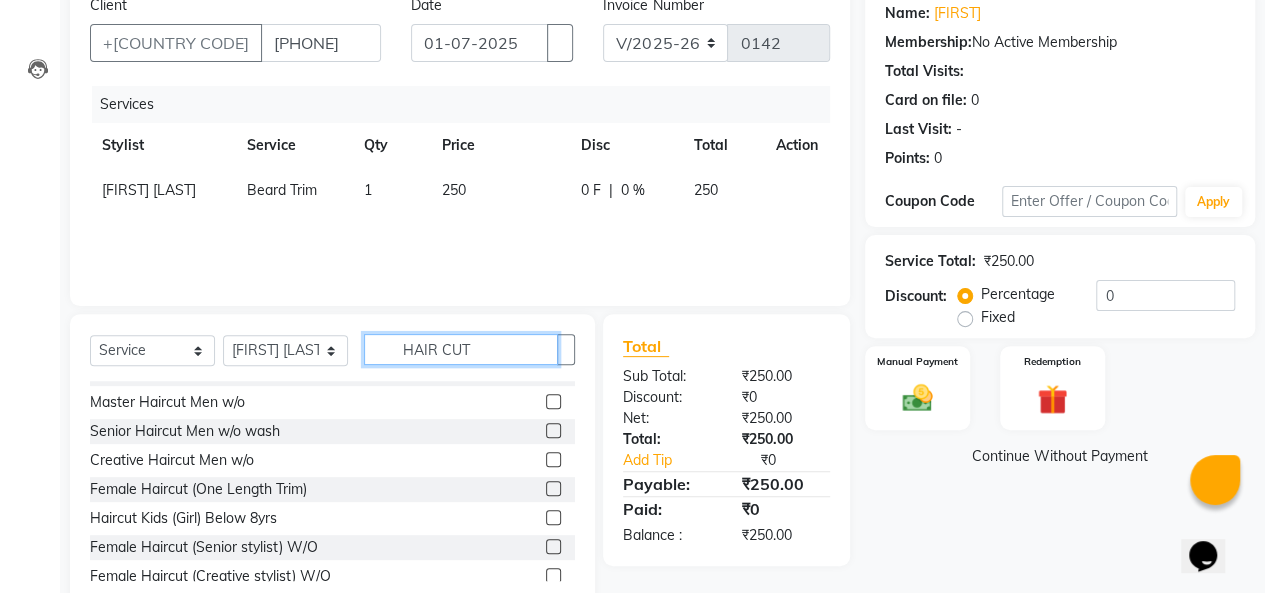 scroll, scrollTop: 32, scrollLeft: 0, axis: vertical 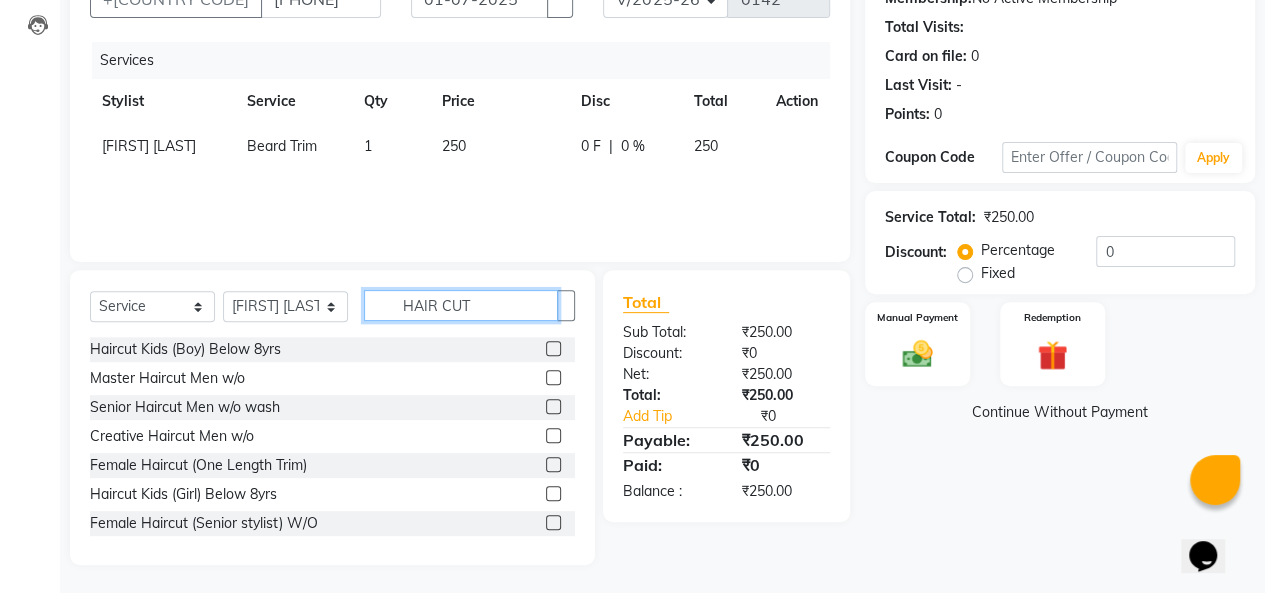 type on "HAIR CUT" 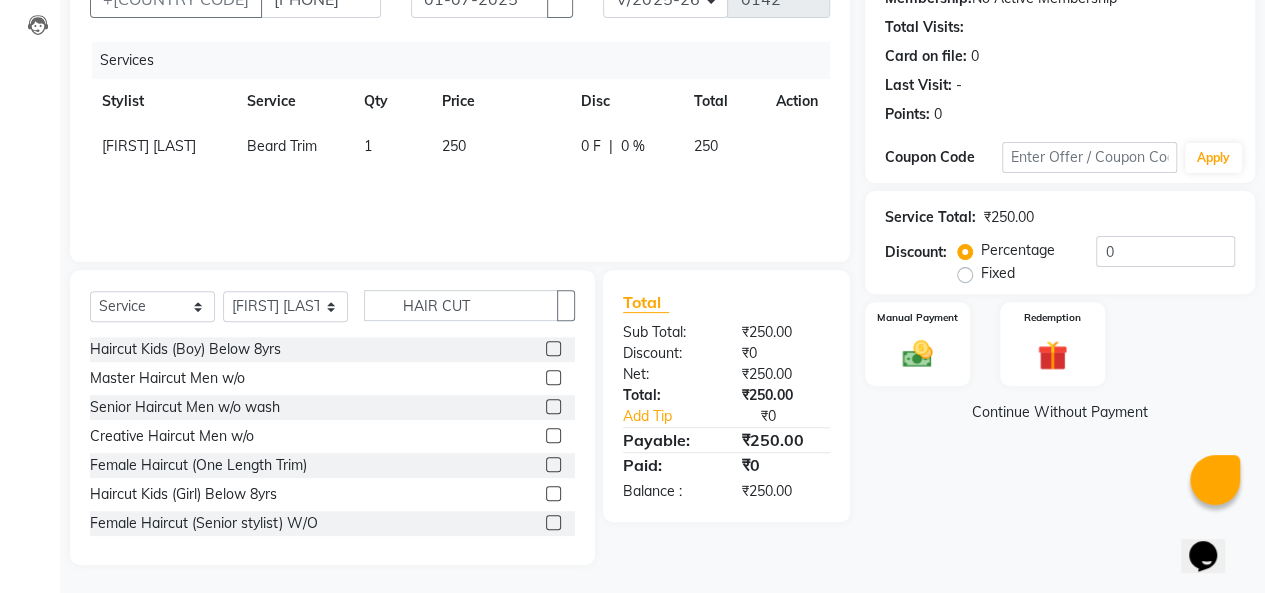 click at bounding box center (553, 377) 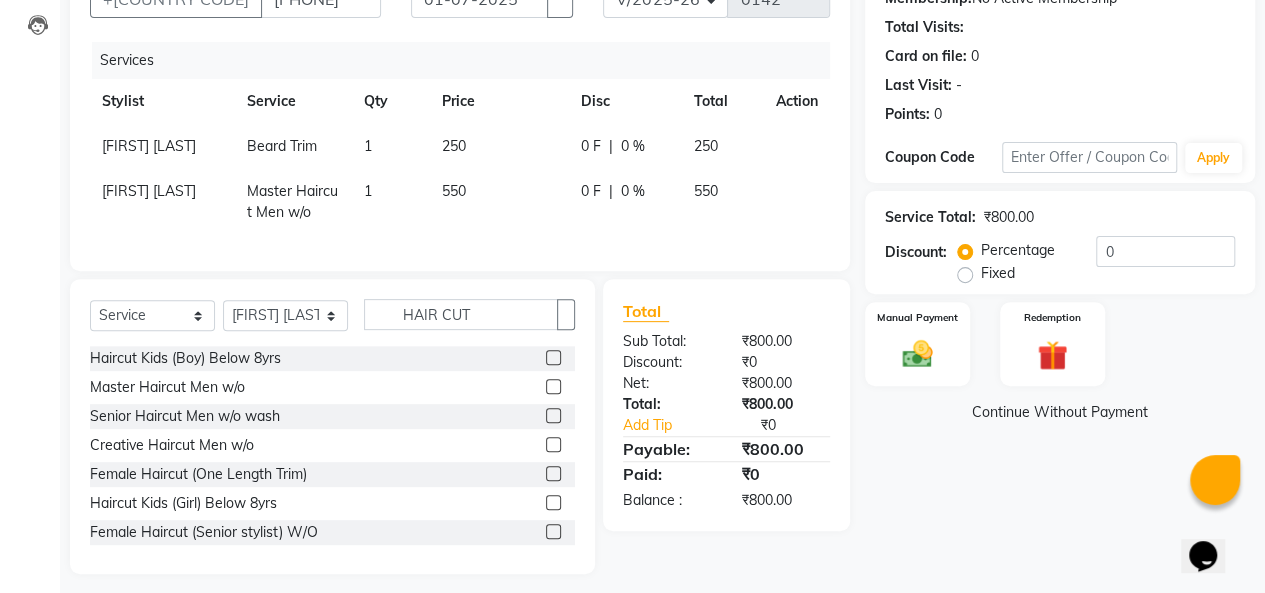 click on "550" at bounding box center (149, 146) 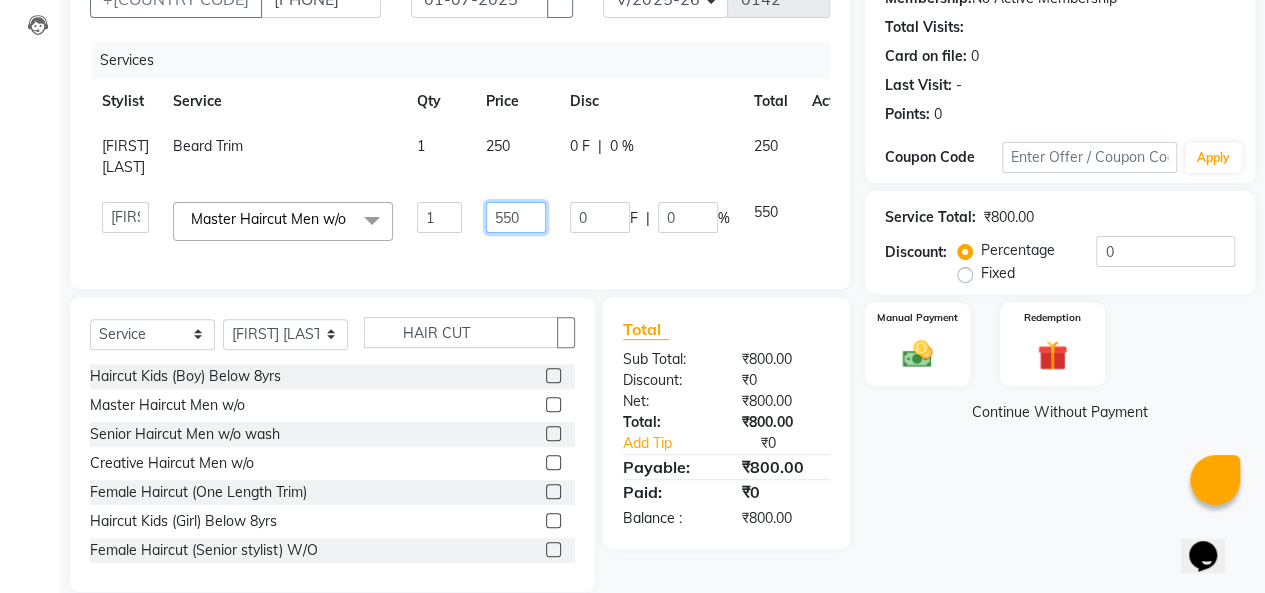 drag, startPoint x: 488, startPoint y: 233, endPoint x: 543, endPoint y: 231, distance: 55.03635 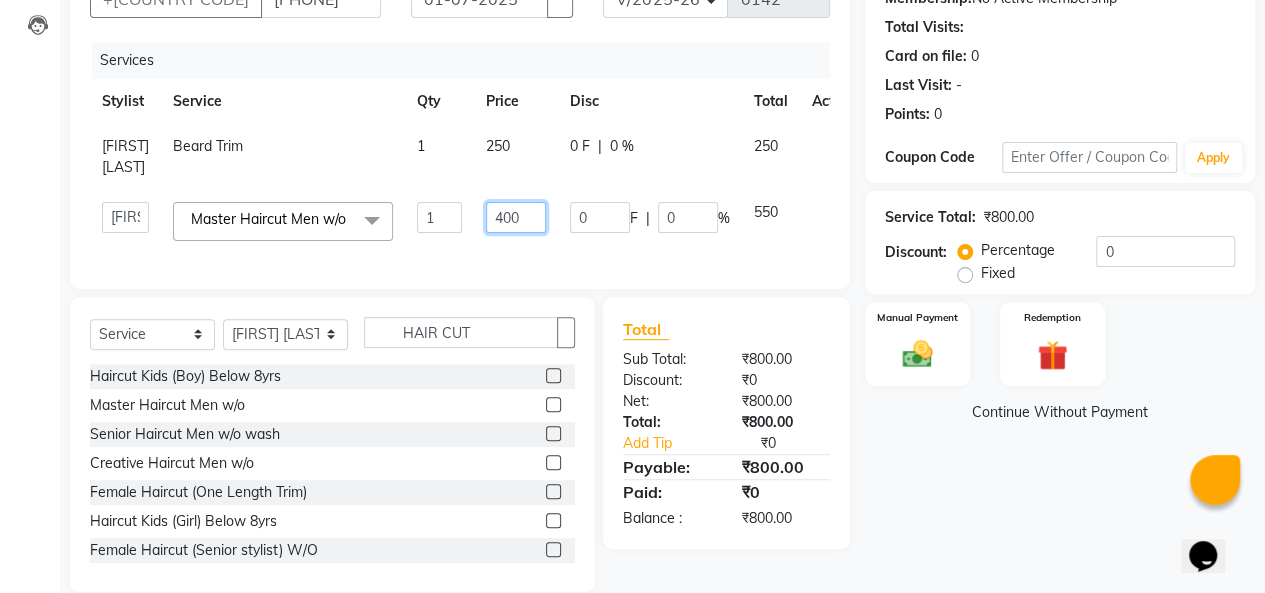 scroll, scrollTop: 283, scrollLeft: 0, axis: vertical 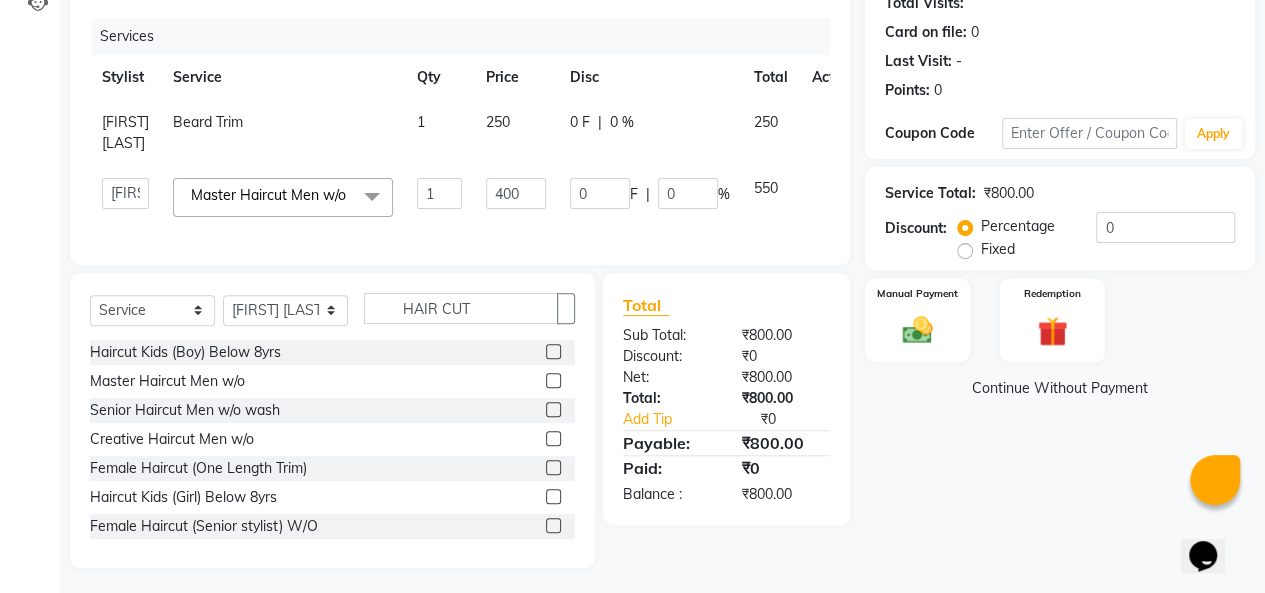 click on "Name: [FIRST] [LAST]  Membership:  No Active Membership  Total Visits:   Card on file:  0 Last Visit:   - Points:   0  Coupon Code Apply Service Total:  ₹800.00  Discount:  Percentage   Fixed  0 Manual Payment Redemption  Continue Without Payment" at bounding box center (1067, 243) 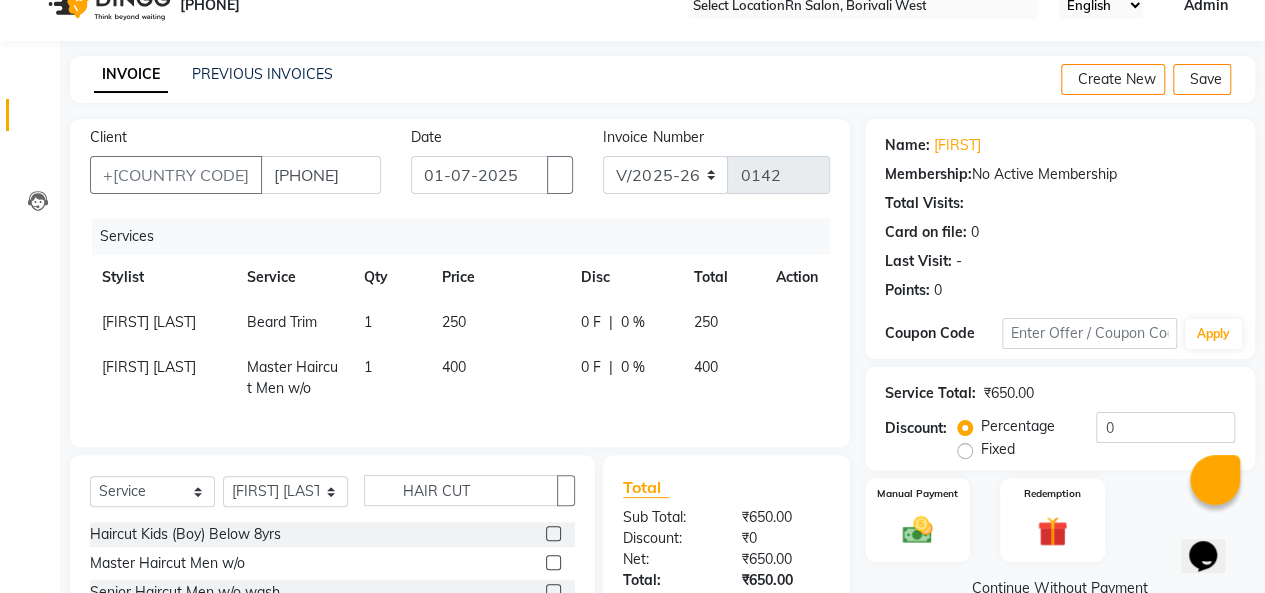 scroll, scrollTop: 0, scrollLeft: 0, axis: both 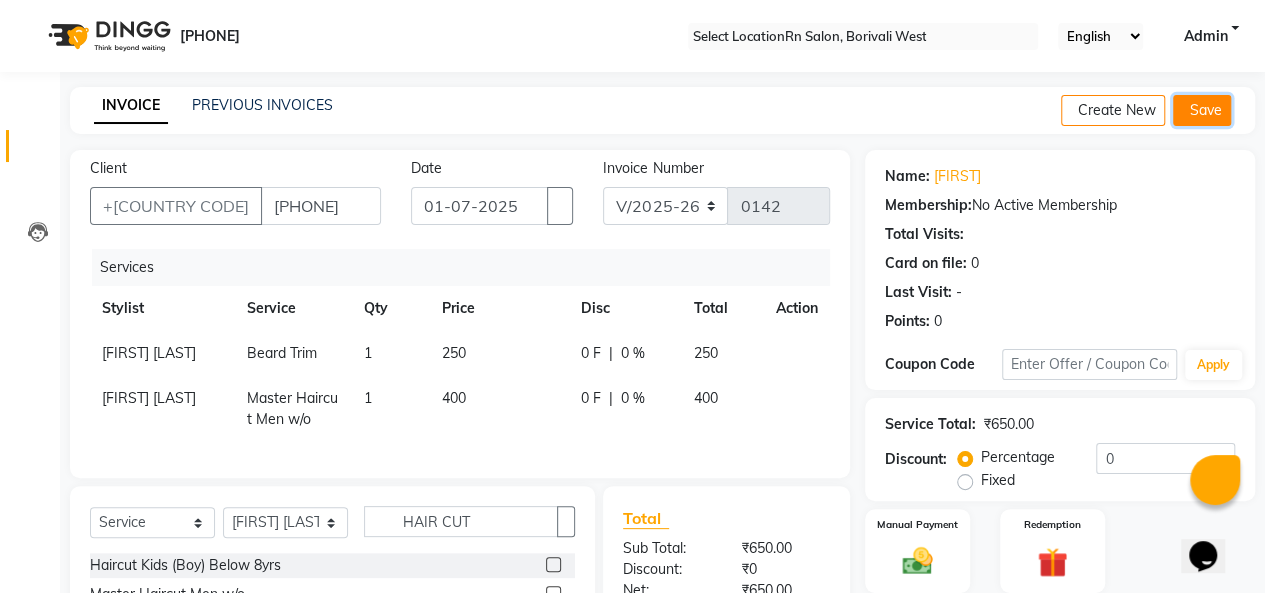 click on "Save" at bounding box center [1202, 110] 